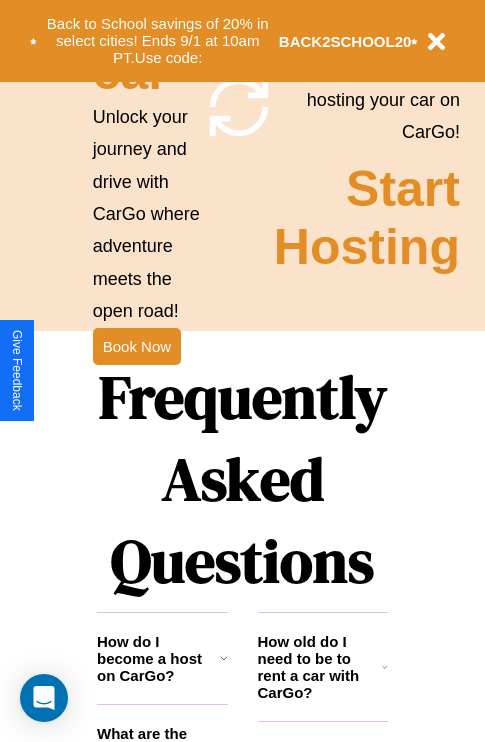scroll, scrollTop: 2423, scrollLeft: 0, axis: vertical 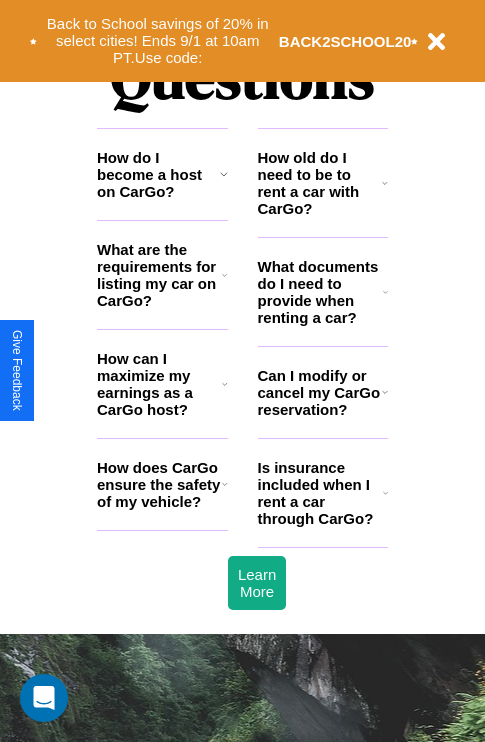 click on "How old do I need to be to rent a car with CarGo?" at bounding box center [320, 183] 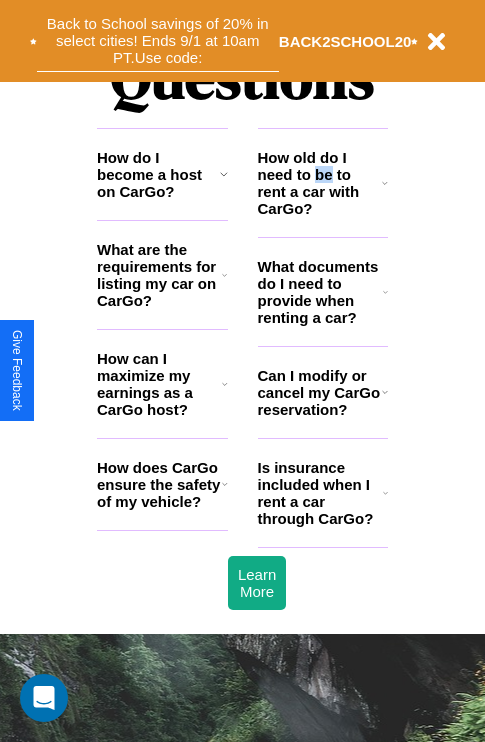 click on "Back to School savings of 20% in select cities! Ends 9/1 at 10am PT.  Use code:" at bounding box center [158, 41] 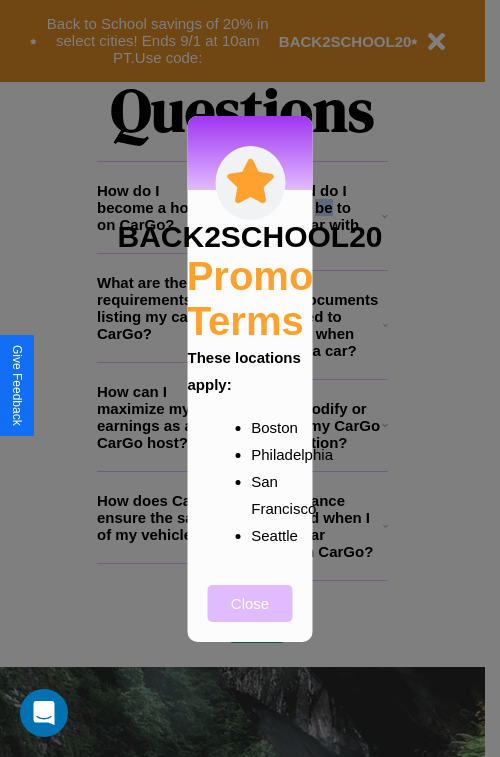 click on "Close" at bounding box center (250, 603) 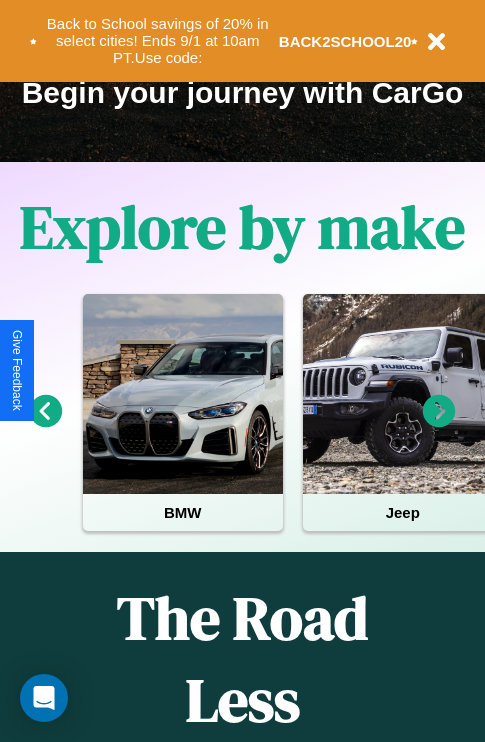 scroll, scrollTop: 308, scrollLeft: 0, axis: vertical 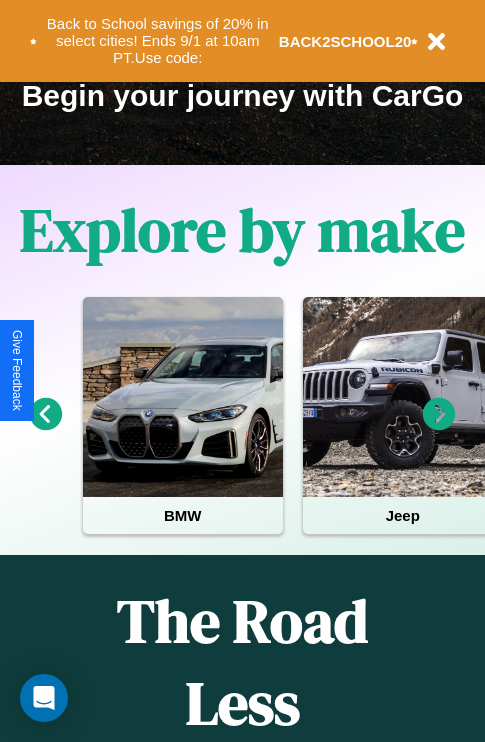 click 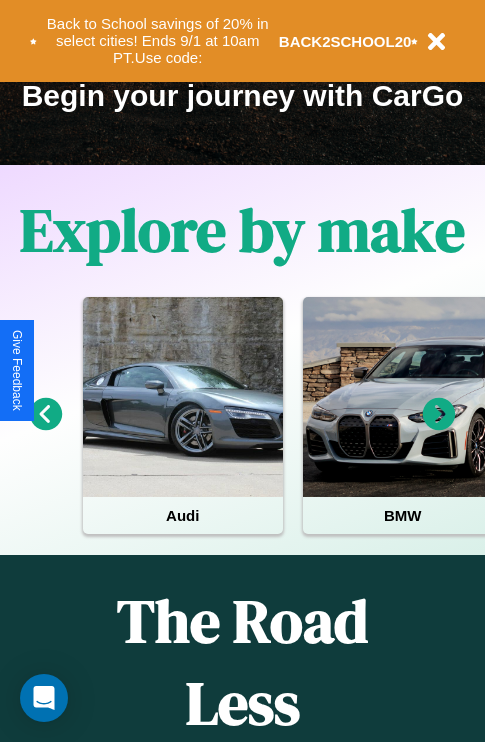 click 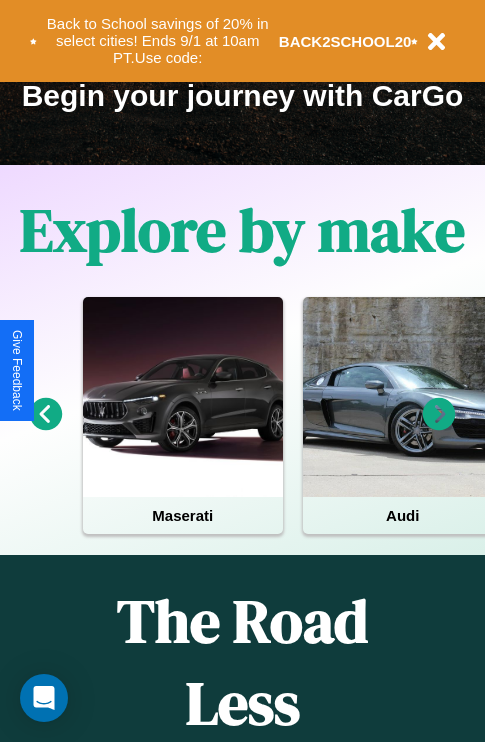 click 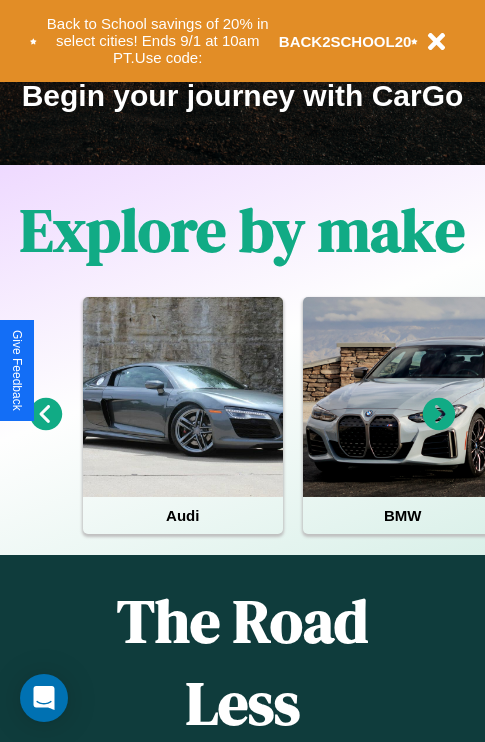click 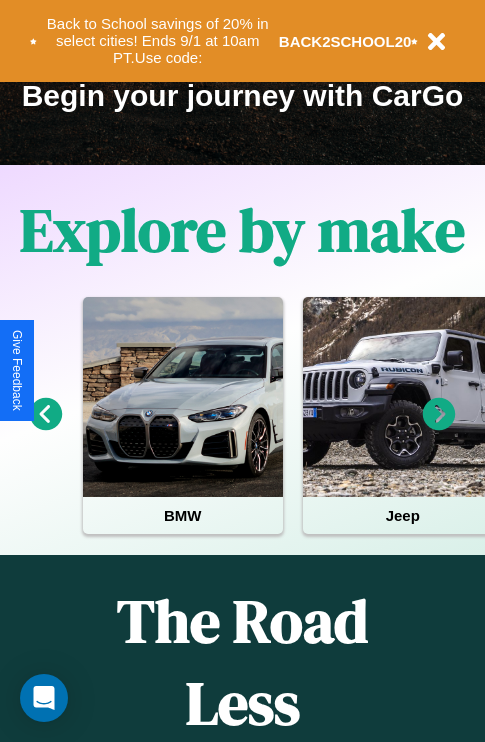 click 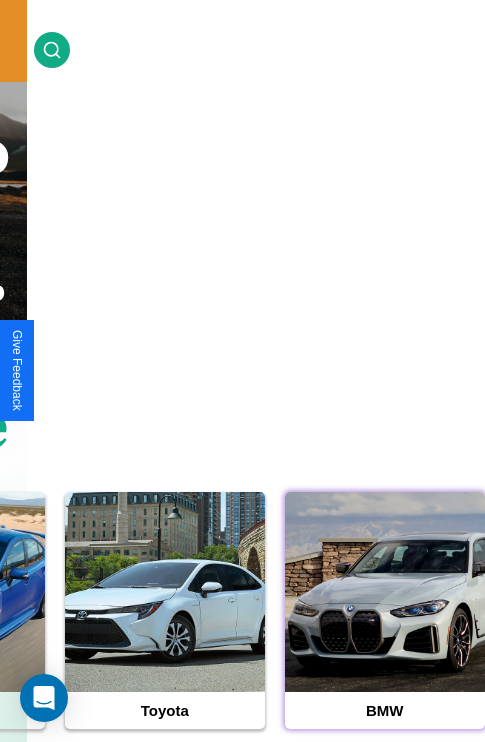 click at bounding box center (385, 592) 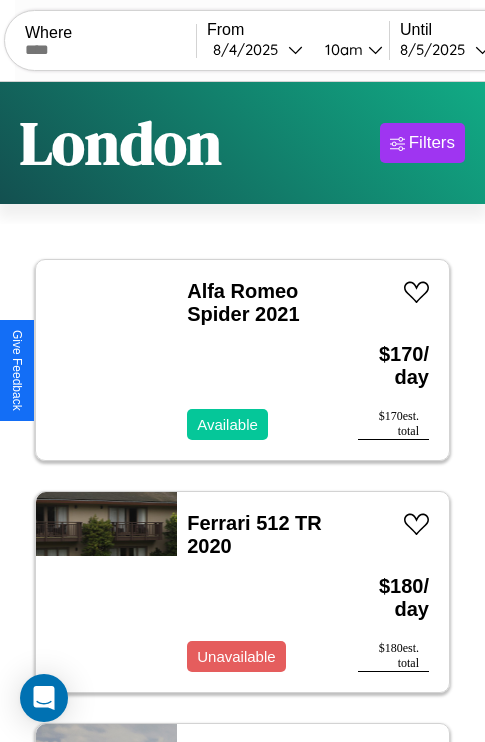 scroll, scrollTop: 79, scrollLeft: 0, axis: vertical 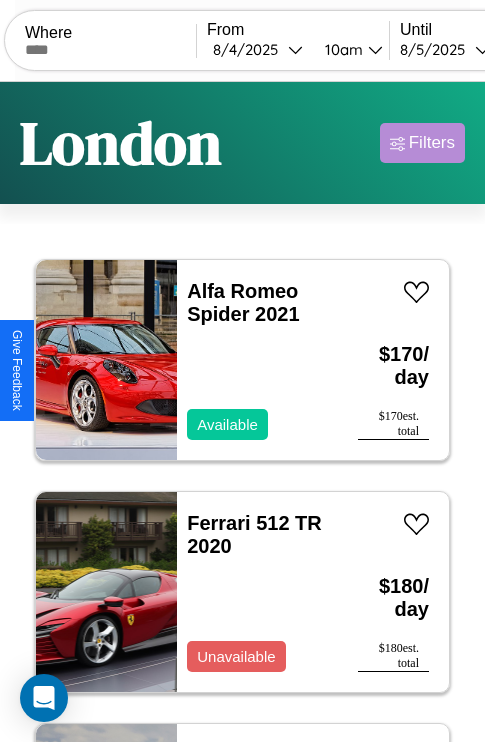 click on "Filters" at bounding box center [432, 143] 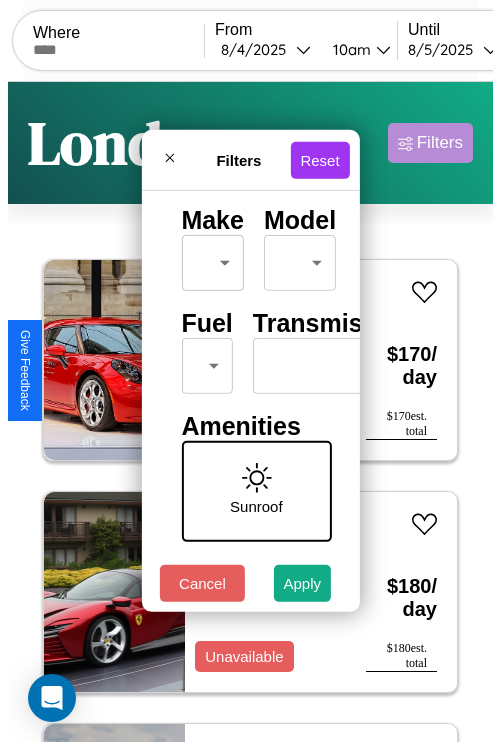 scroll, scrollTop: 162, scrollLeft: 0, axis: vertical 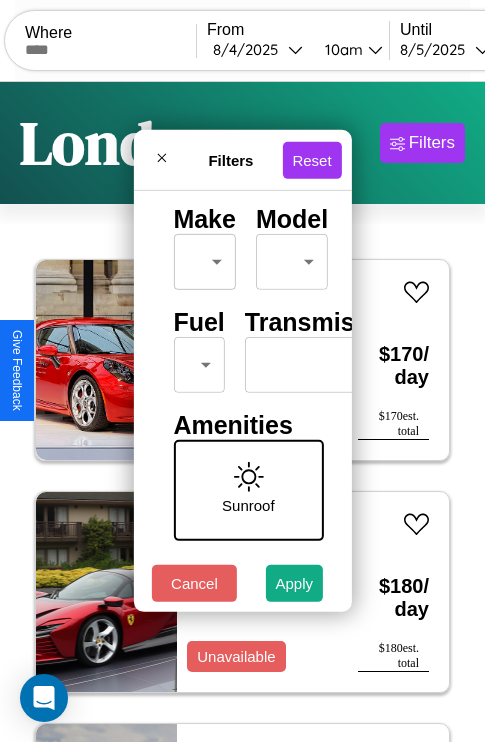click on "CarGo Where From [DATE] [TIME] Until [DATE] [TIME] Become a Host Login Sign Up [CITY] Filters 29 cars in this area These cars can be picked up in this city. Alfa Romeo Spider 2021 Available $ 170 / day $ 170 est. total Ferrari 512 TR 2020 Unavailable $ 180 / day $ 180 est. total BMW 745Li 2021 Available $ 110 / day $ 110 est. total BMW 730i 2014 Available $ 200 / day $ 200 est. total Land Rover Range Rover Velar 2016 Available $ 180 / day $ 180 est. total Nissan Stanza Wagon 2023 Available $ 160 / day $ 160 est. total Audi TT RS 2022 Available $ 170 / day $ 170 est. total Volvo WHR 2014 Available $ 180 / day $ 180 est. total Tesla Roadster 2024 Available $ 50 / day $ 50 est. total Chevrolet Corvette 2016 Available $ 80 / day $ 80 est. total Hyundai Ioniq 9 2021 Available $ 190 / day $ 190 est. total Toyota Venza 2017 Available $ 60 / day $ 60 est. total GMC C5 2019 Available $ 30 / day $ 30 est. total Buick Electra 2016" at bounding box center [242, 412] 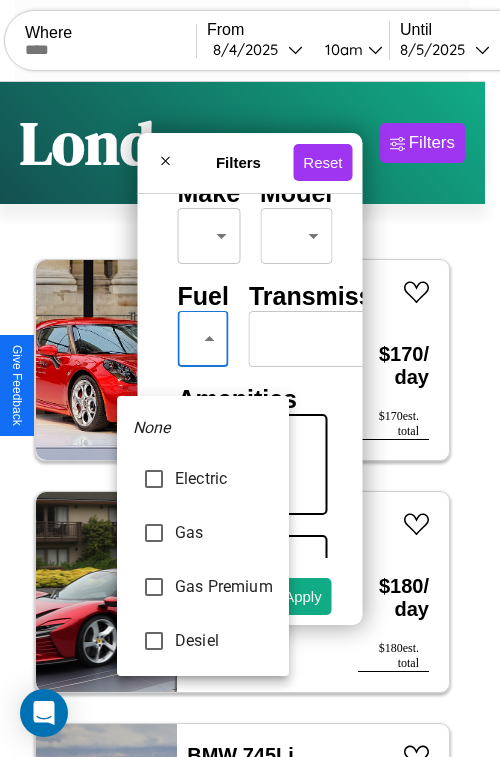 type on "******" 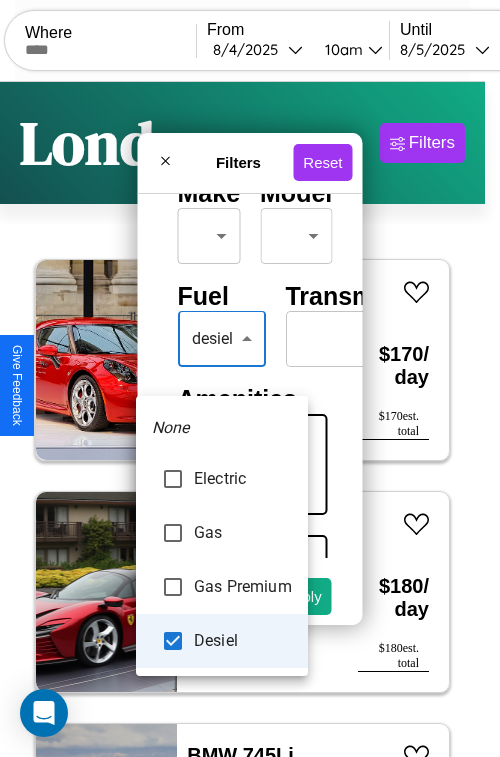 click at bounding box center [250, 378] 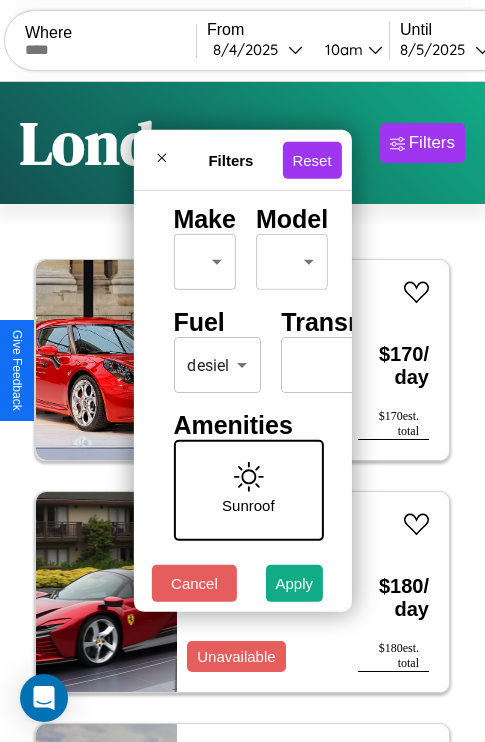 scroll, scrollTop: 0, scrollLeft: 124, axis: horizontal 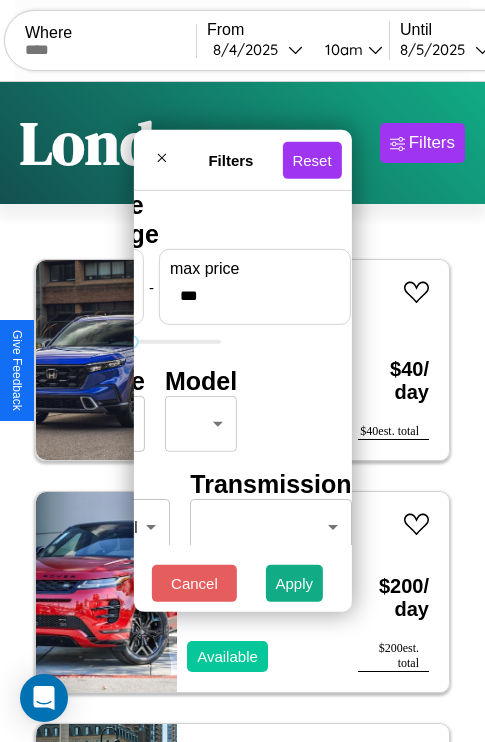 type on "***" 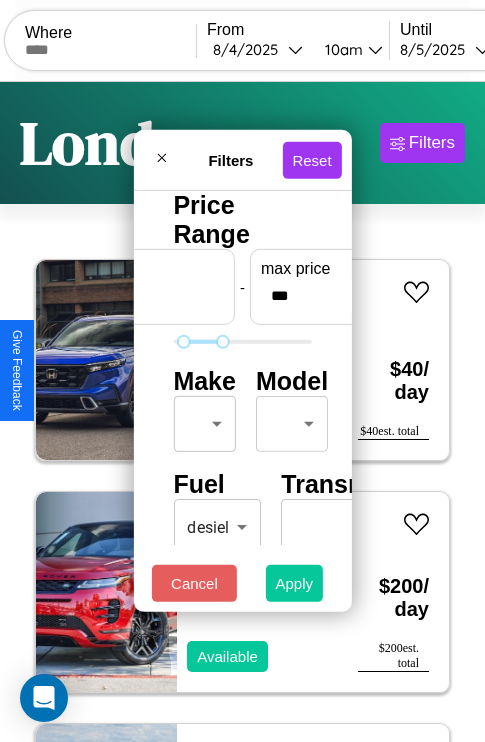 type on "**" 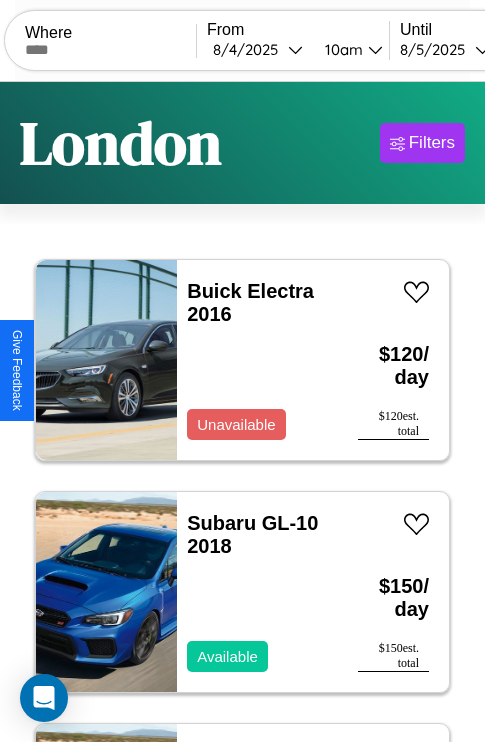 scroll, scrollTop: 95, scrollLeft: 0, axis: vertical 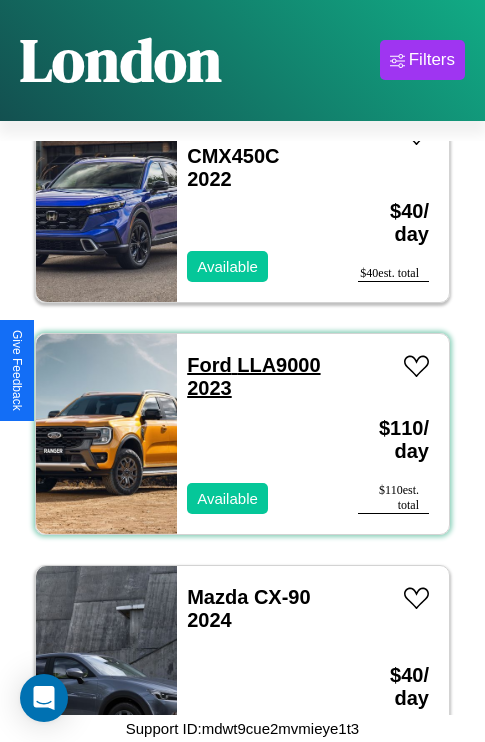 click on "Ford LLA9000 2023" at bounding box center [253, 376] 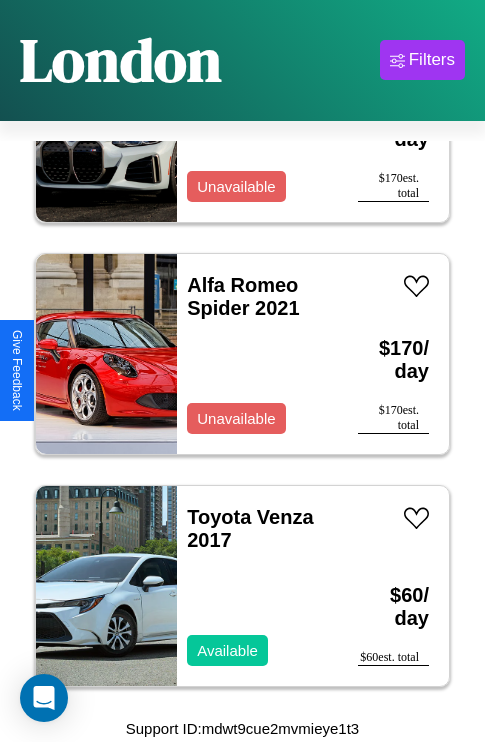 scroll, scrollTop: 1235, scrollLeft: 0, axis: vertical 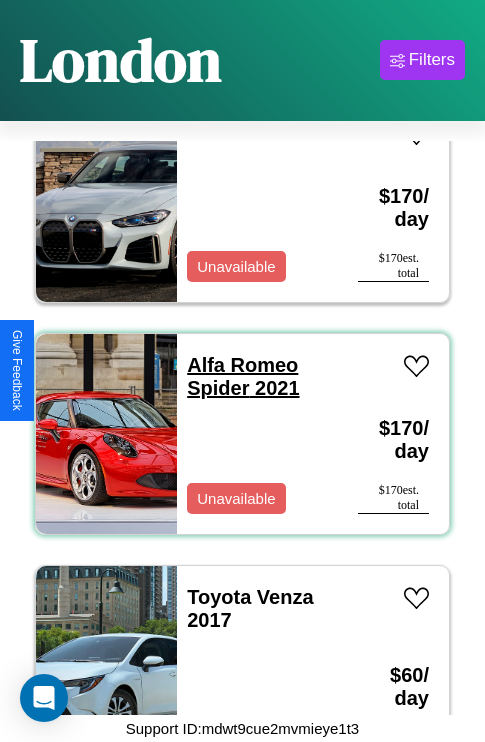 click on "Alfa Romeo   Spider   2021" at bounding box center [243, 376] 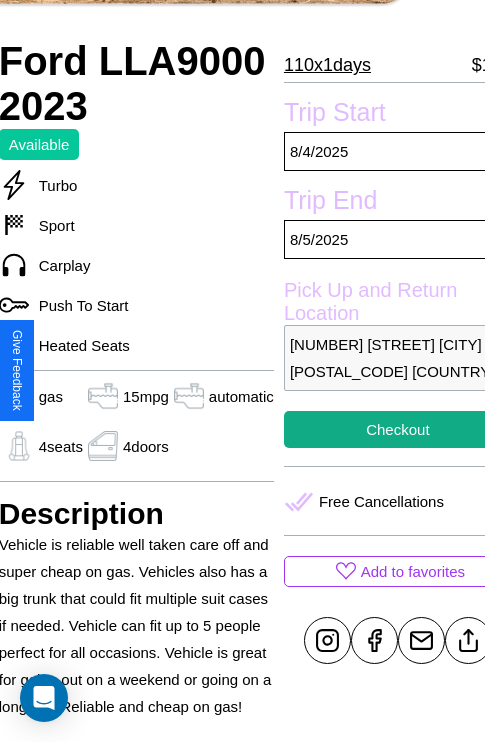 scroll, scrollTop: 497, scrollLeft: 84, axis: both 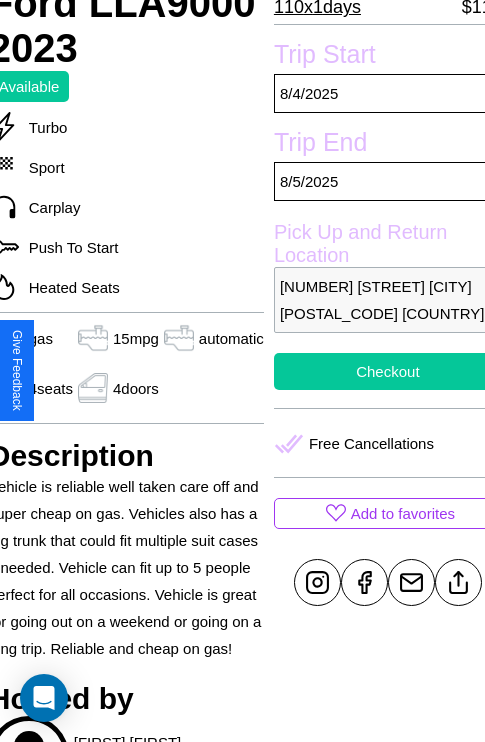 click on "Checkout" at bounding box center [388, 371] 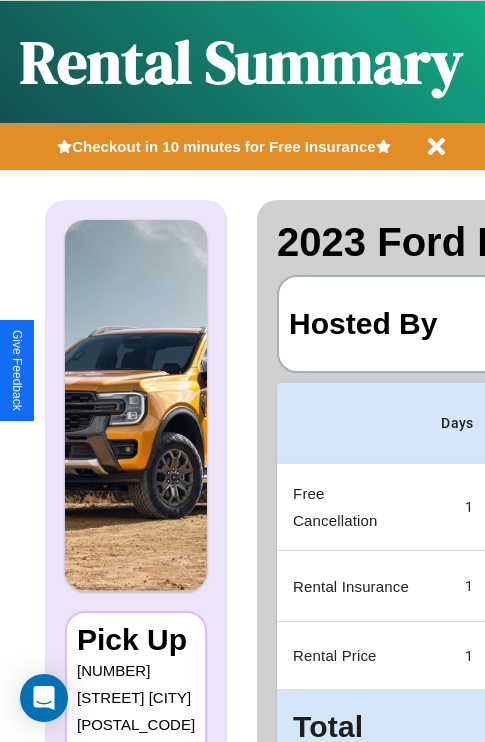 scroll, scrollTop: 0, scrollLeft: 378, axis: horizontal 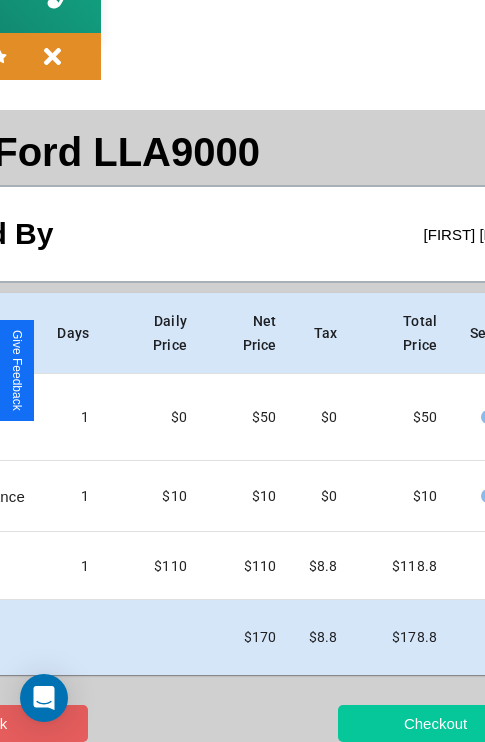 click on "Checkout" at bounding box center (435, 723) 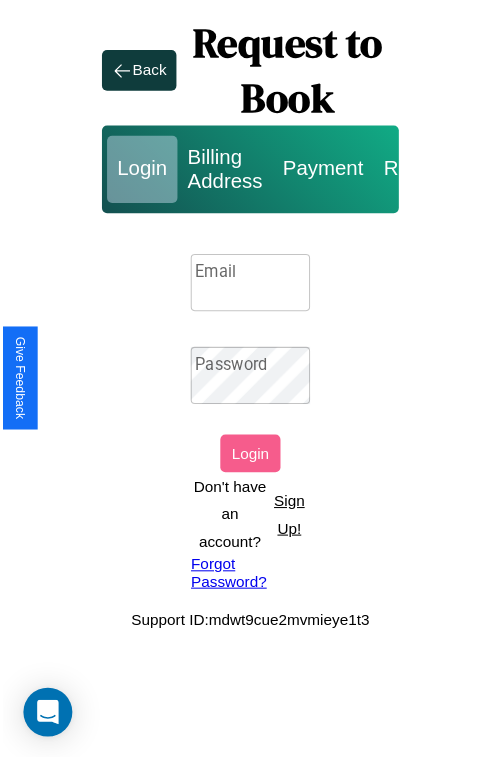 scroll, scrollTop: 0, scrollLeft: 0, axis: both 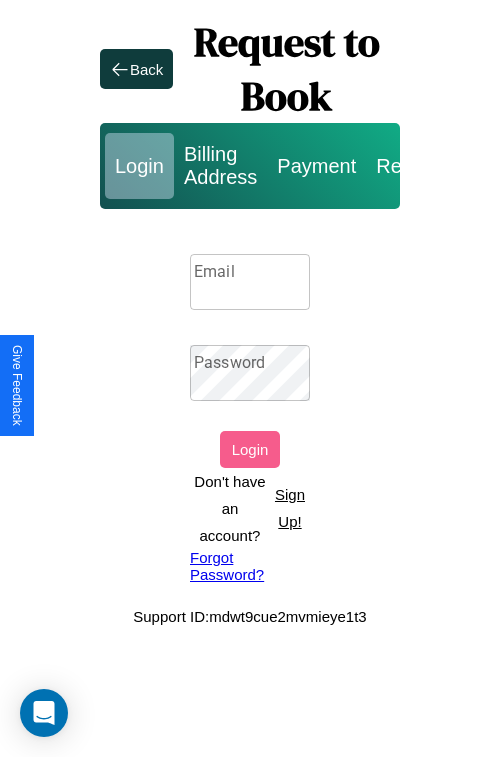 click on "Sign Up!" at bounding box center (290, 508) 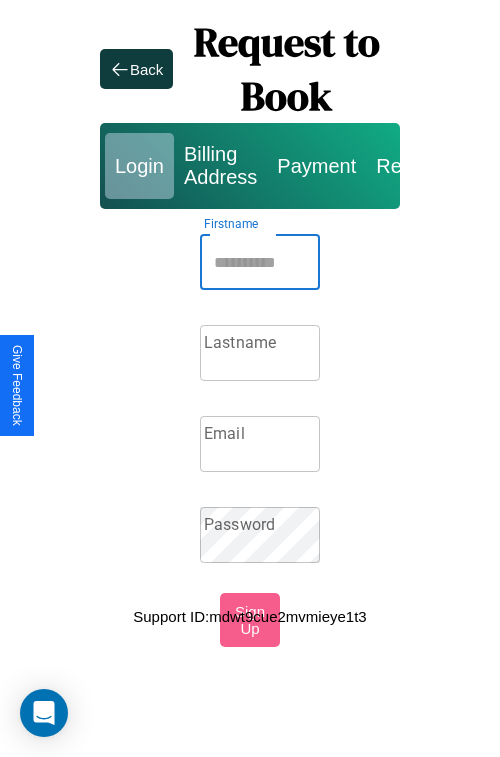 click on "Firstname" at bounding box center [260, 262] 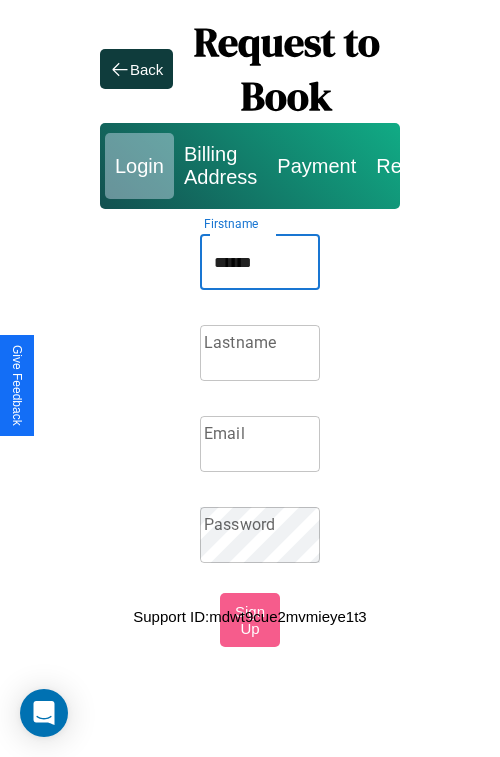 type on "******" 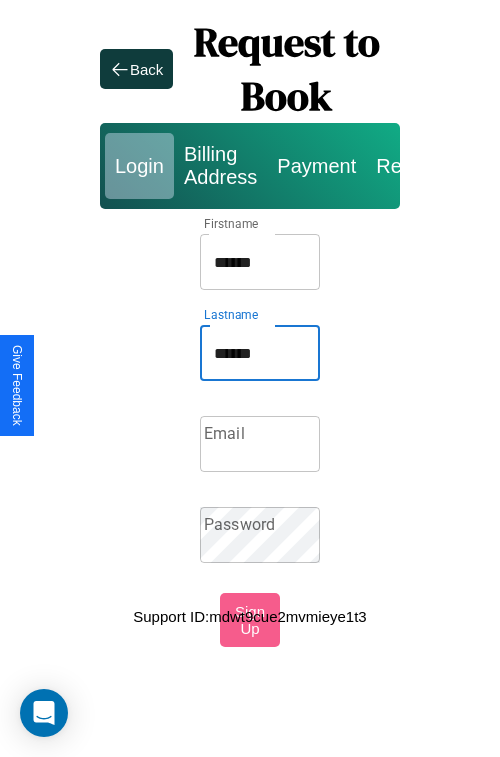 type on "******" 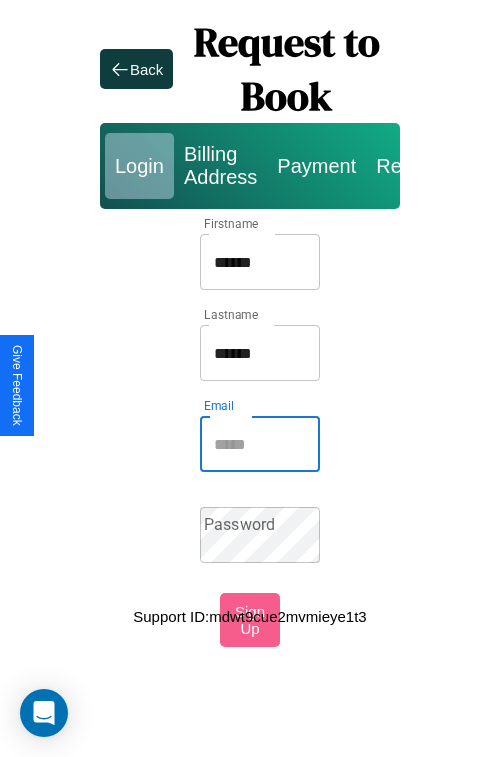 click on "Email" at bounding box center [260, 444] 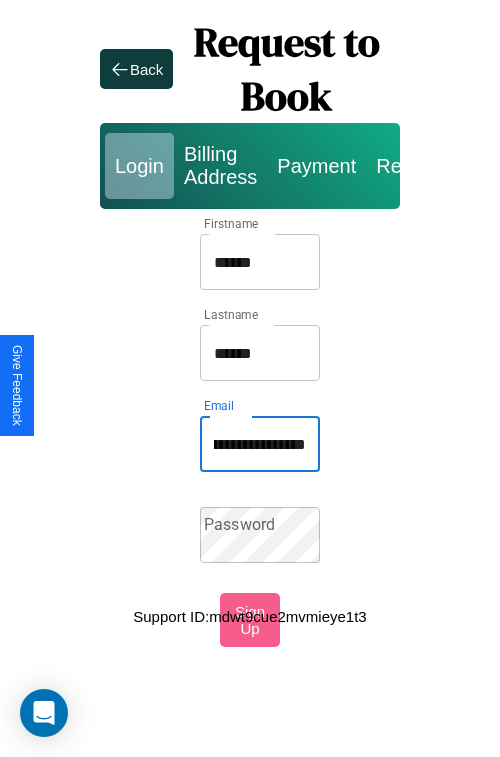scroll, scrollTop: 0, scrollLeft: 75, axis: horizontal 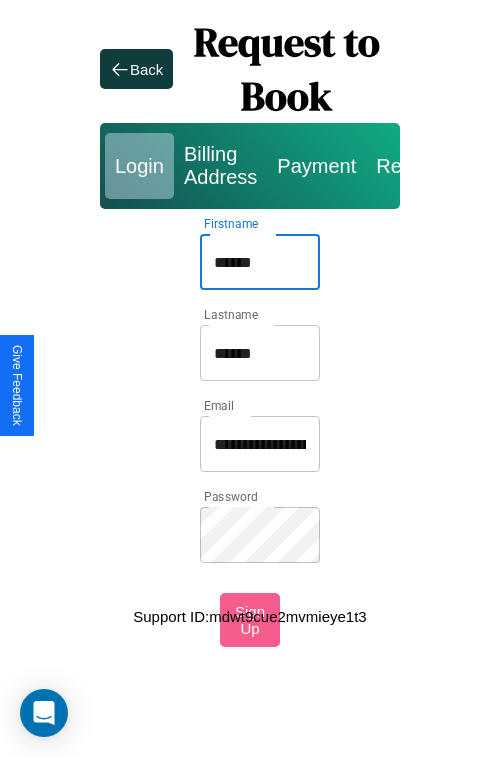 click on "******" at bounding box center (260, 262) 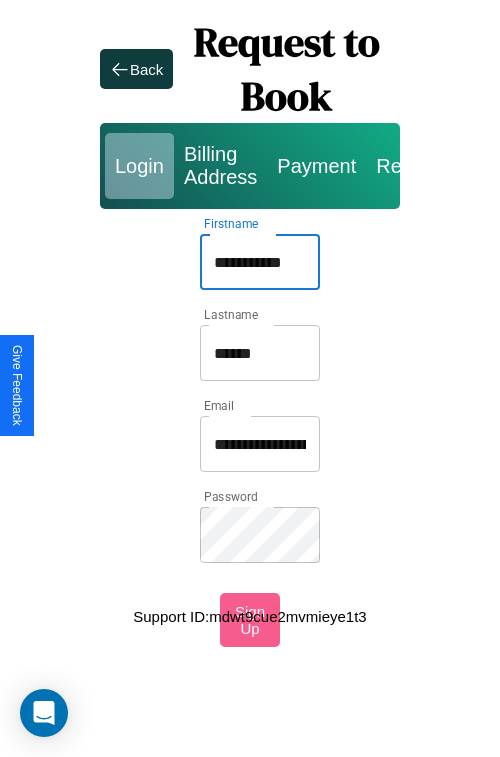 type on "**********" 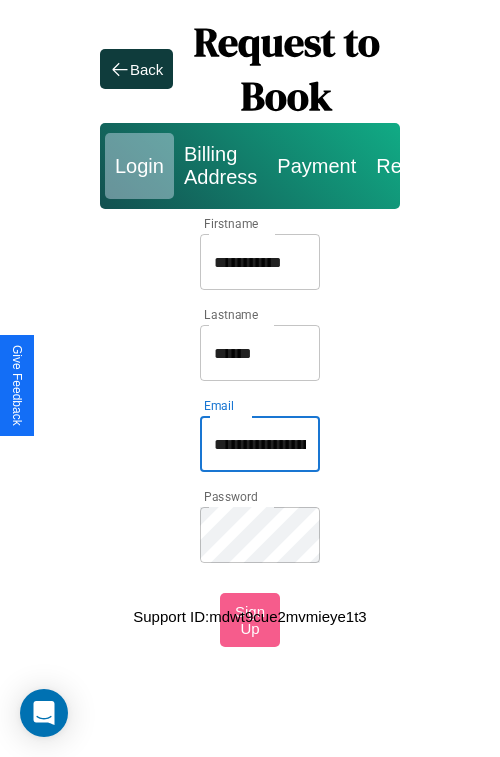 click on "**********" at bounding box center (260, 444) 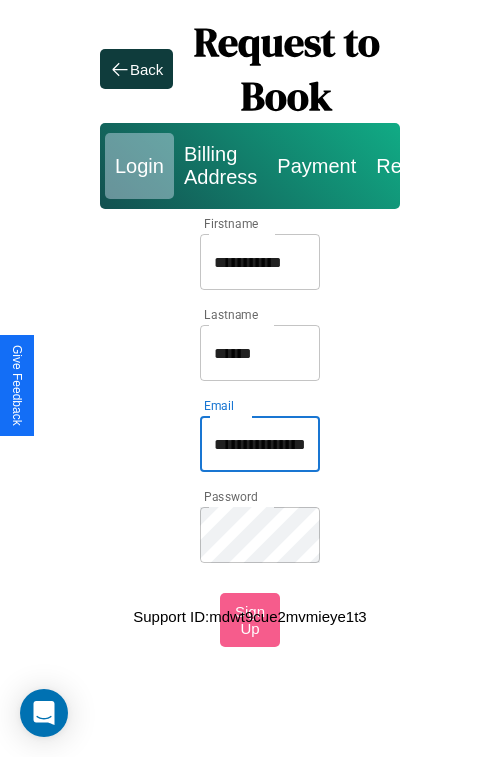 type on "**********" 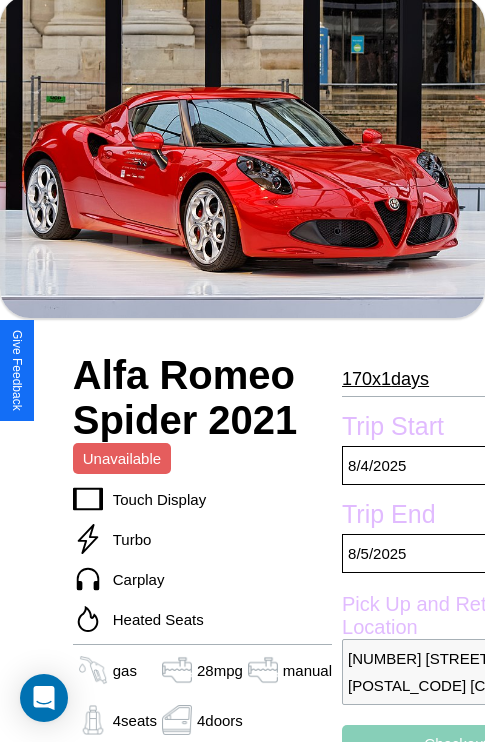scroll, scrollTop: 113, scrollLeft: 0, axis: vertical 